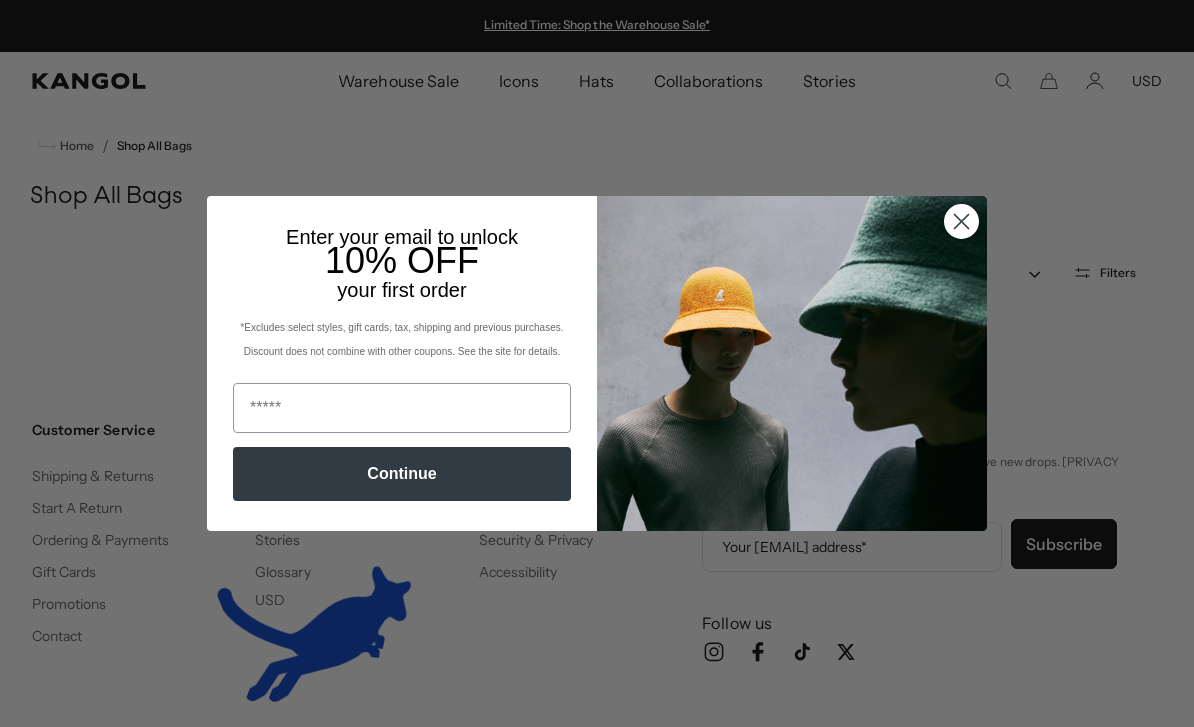 scroll, scrollTop: 0, scrollLeft: 0, axis: both 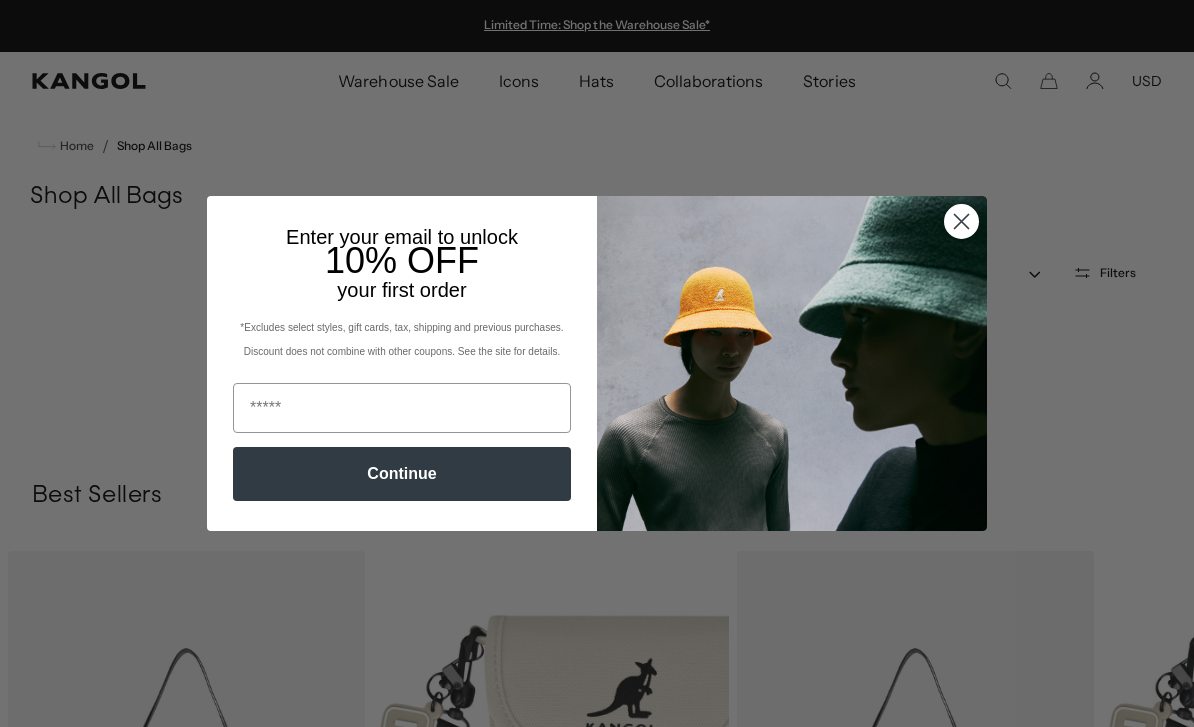 click at bounding box center (961, 221) 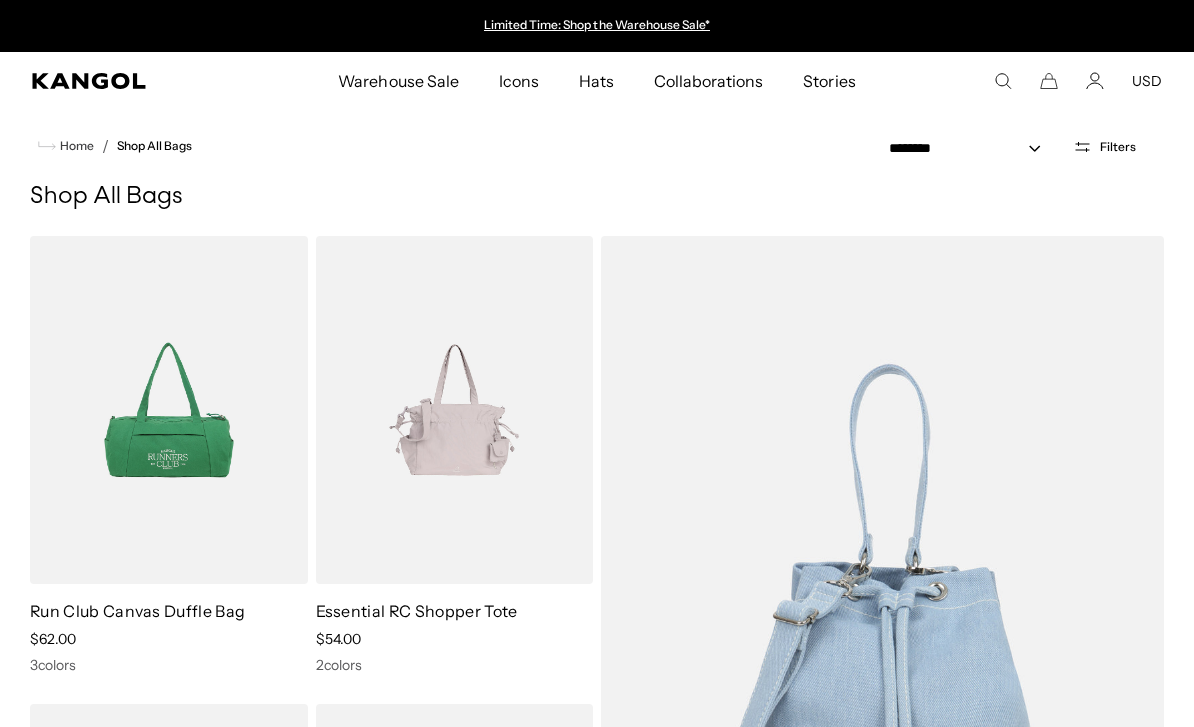 scroll, scrollTop: 0, scrollLeft: 412, axis: horizontal 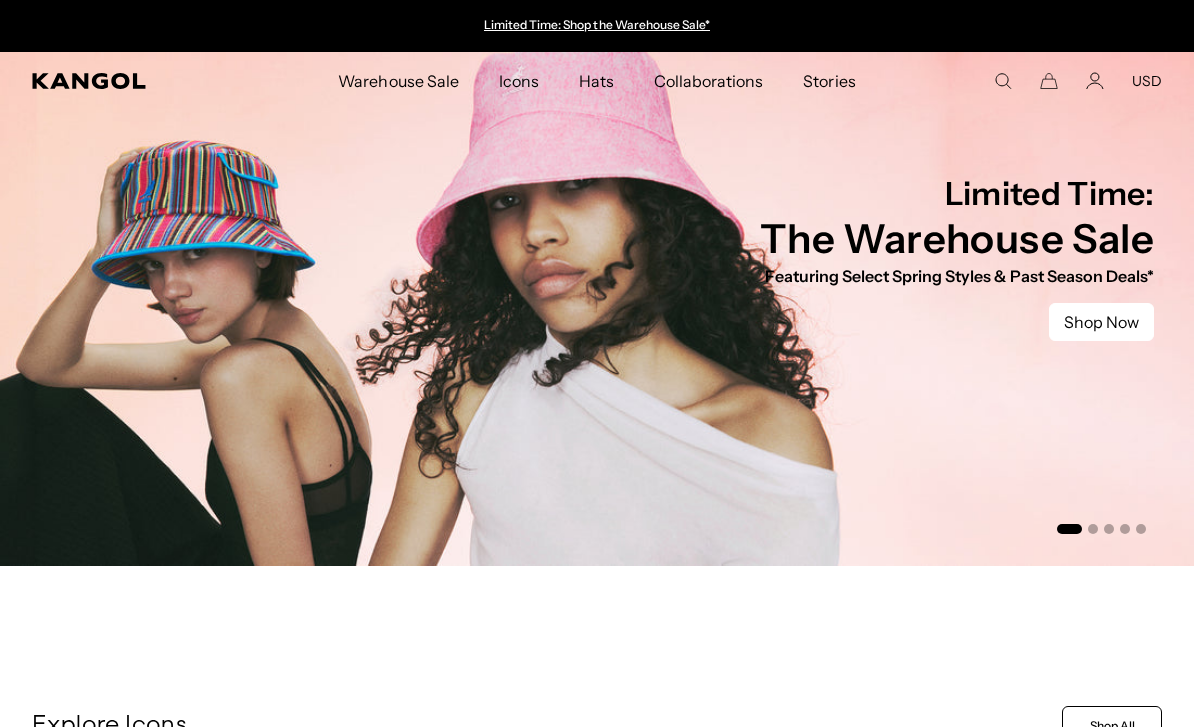 click on "USD" at bounding box center [1147, 81] 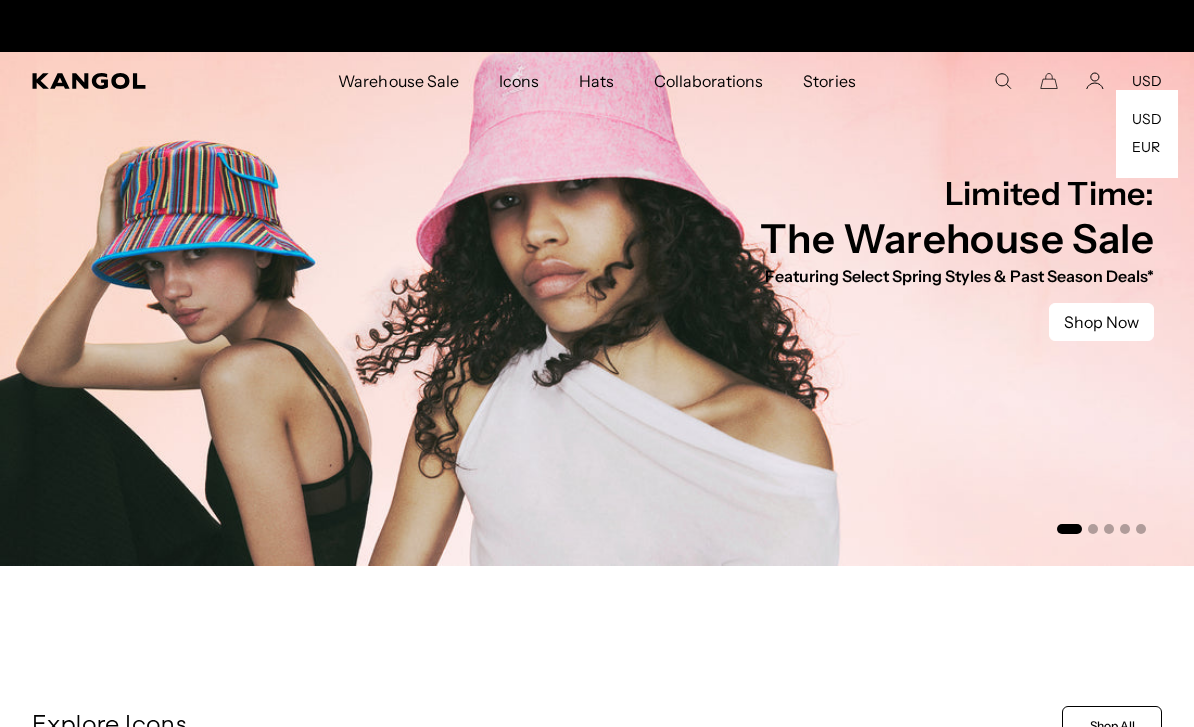 scroll, scrollTop: 0, scrollLeft: 412, axis: horizontal 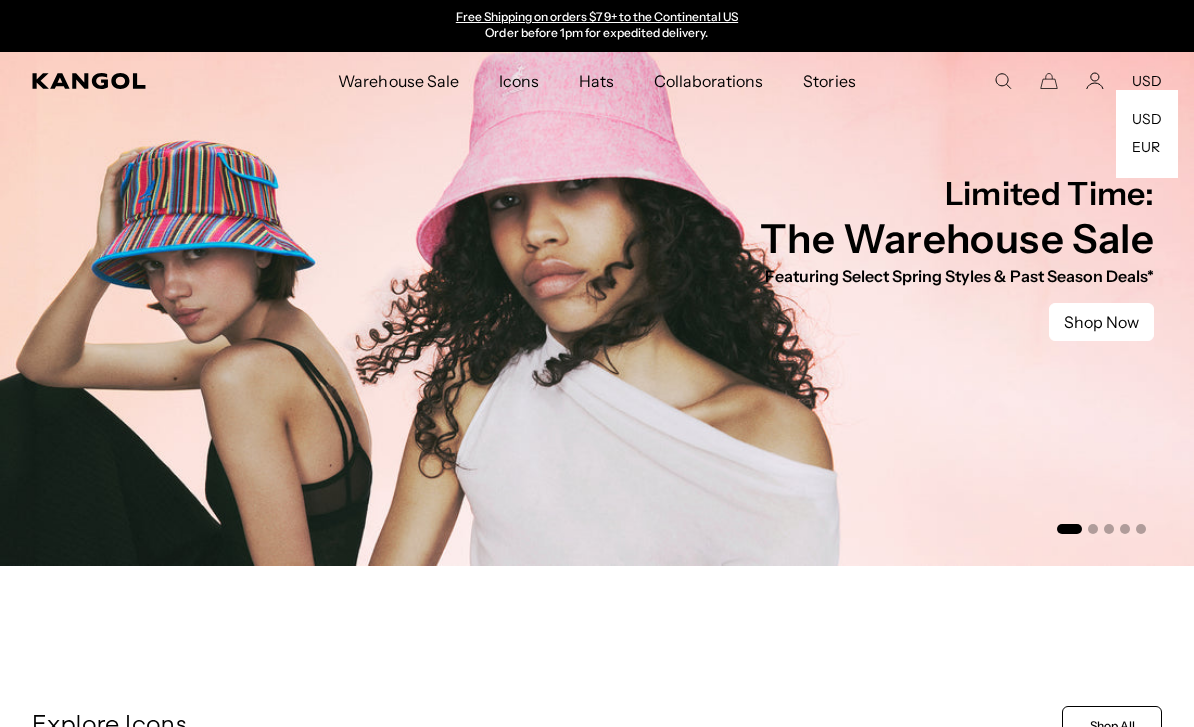 click on "USD" at bounding box center (1147, 81) 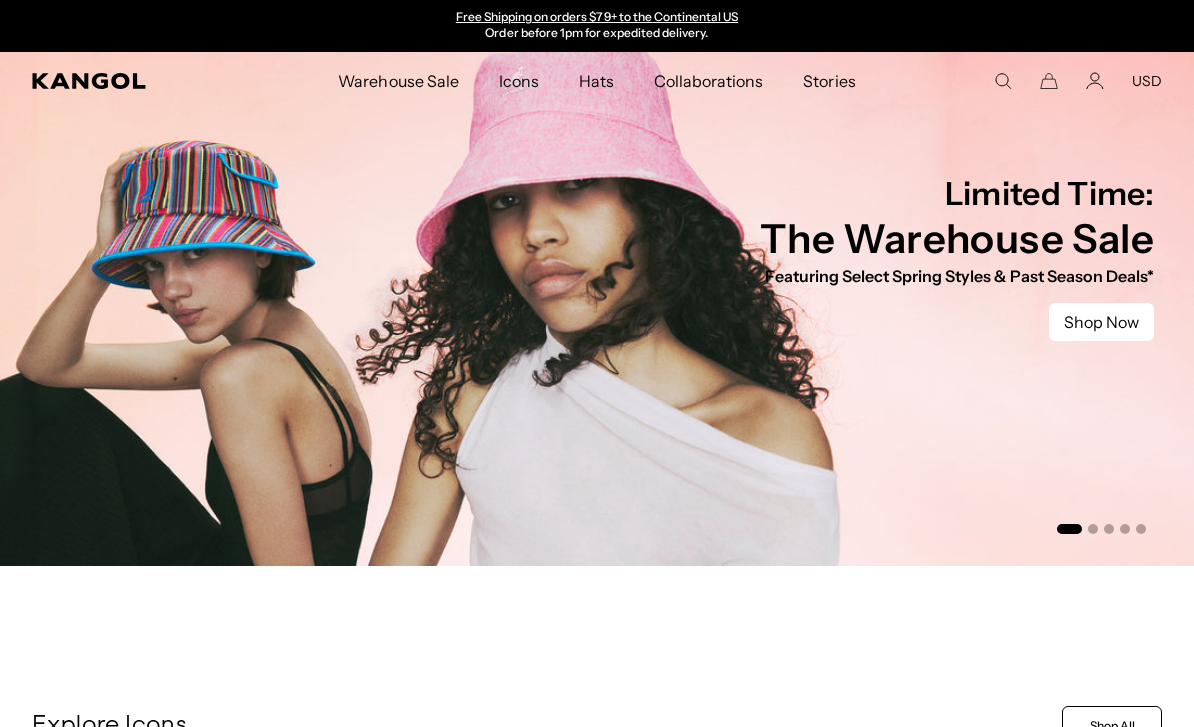 scroll, scrollTop: 164, scrollLeft: 0, axis: vertical 